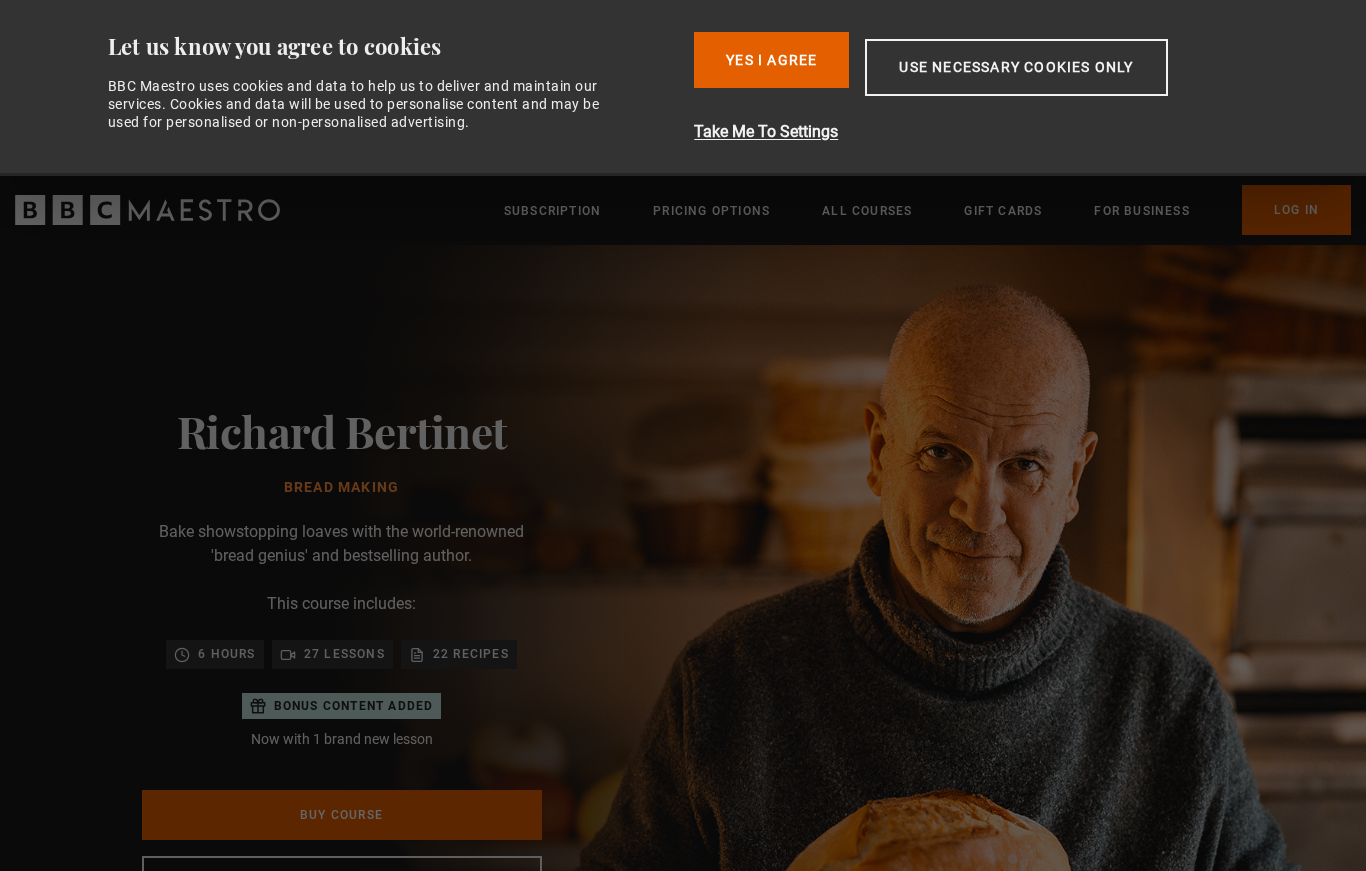 scroll, scrollTop: 0, scrollLeft: 0, axis: both 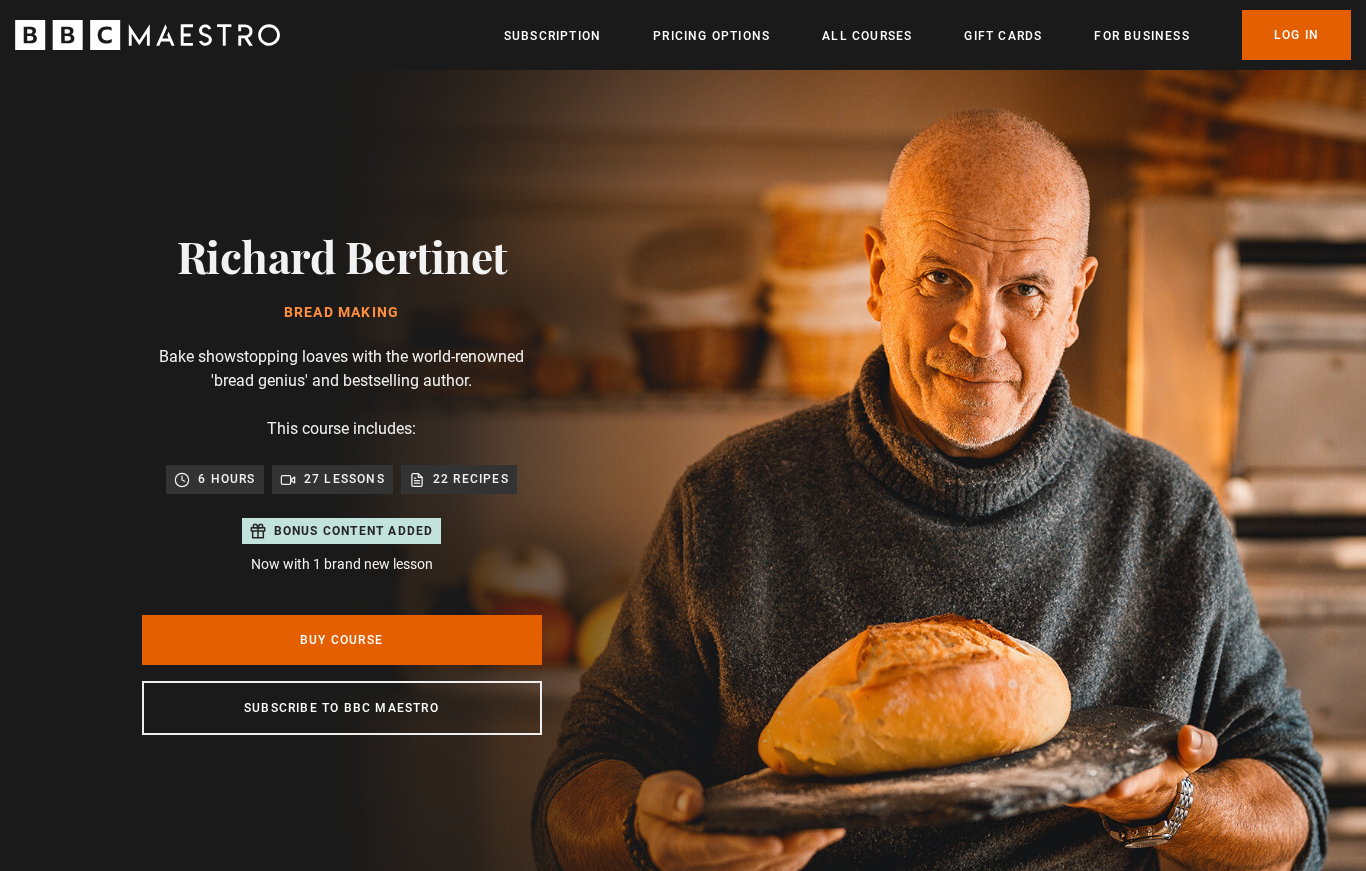 click on "Log In" at bounding box center [1296, 35] 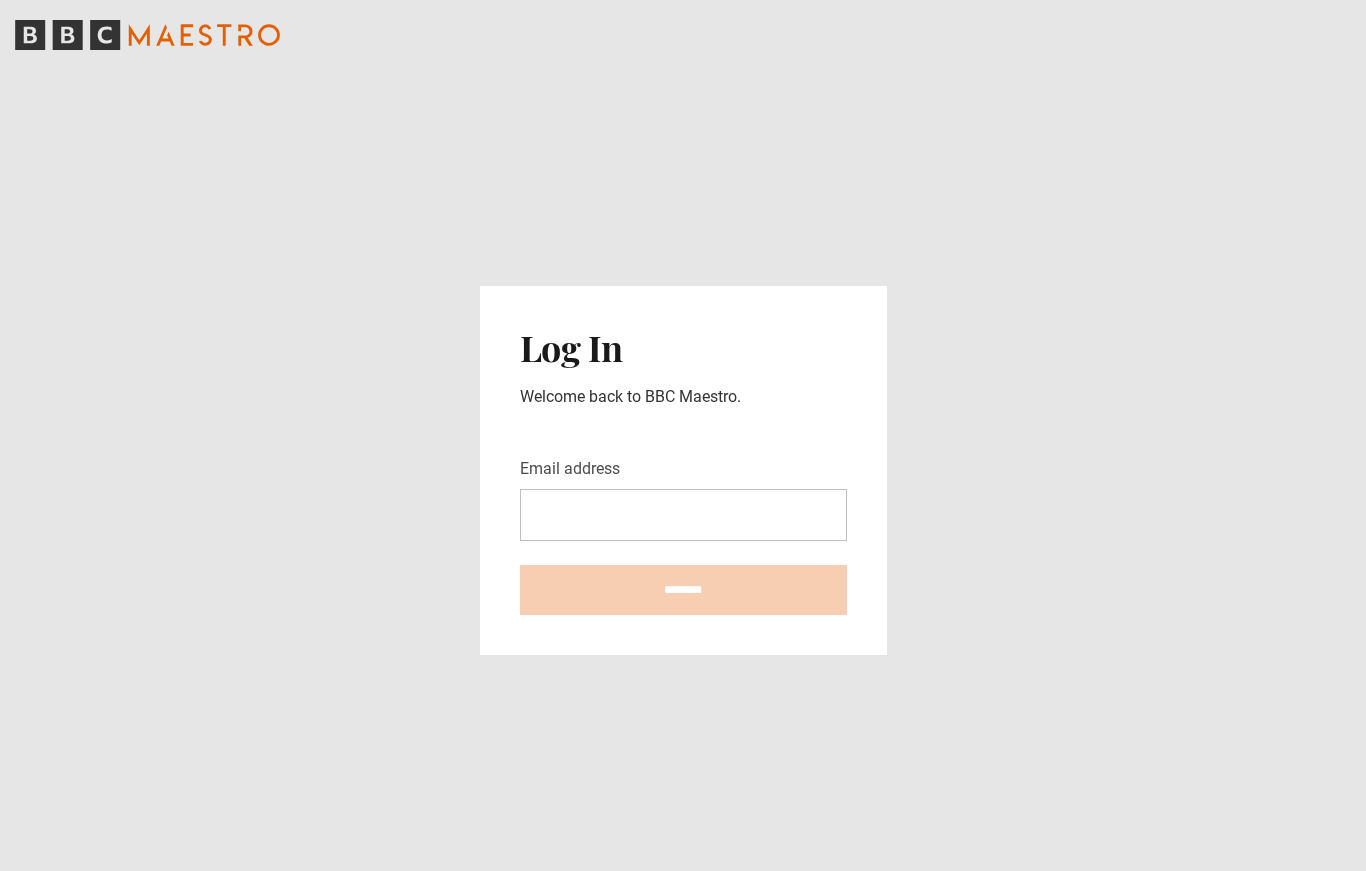 scroll, scrollTop: 0, scrollLeft: 0, axis: both 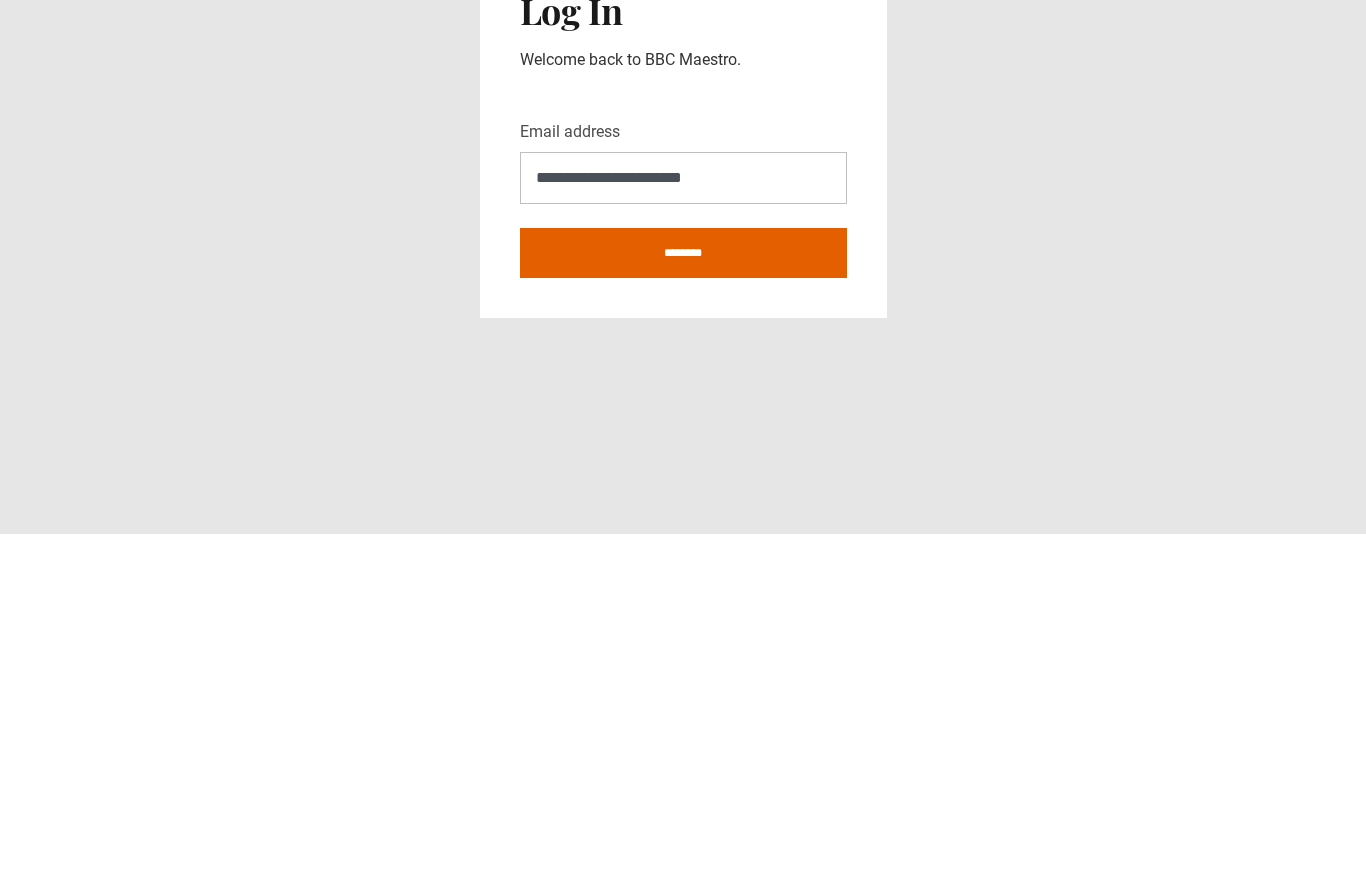 type on "**********" 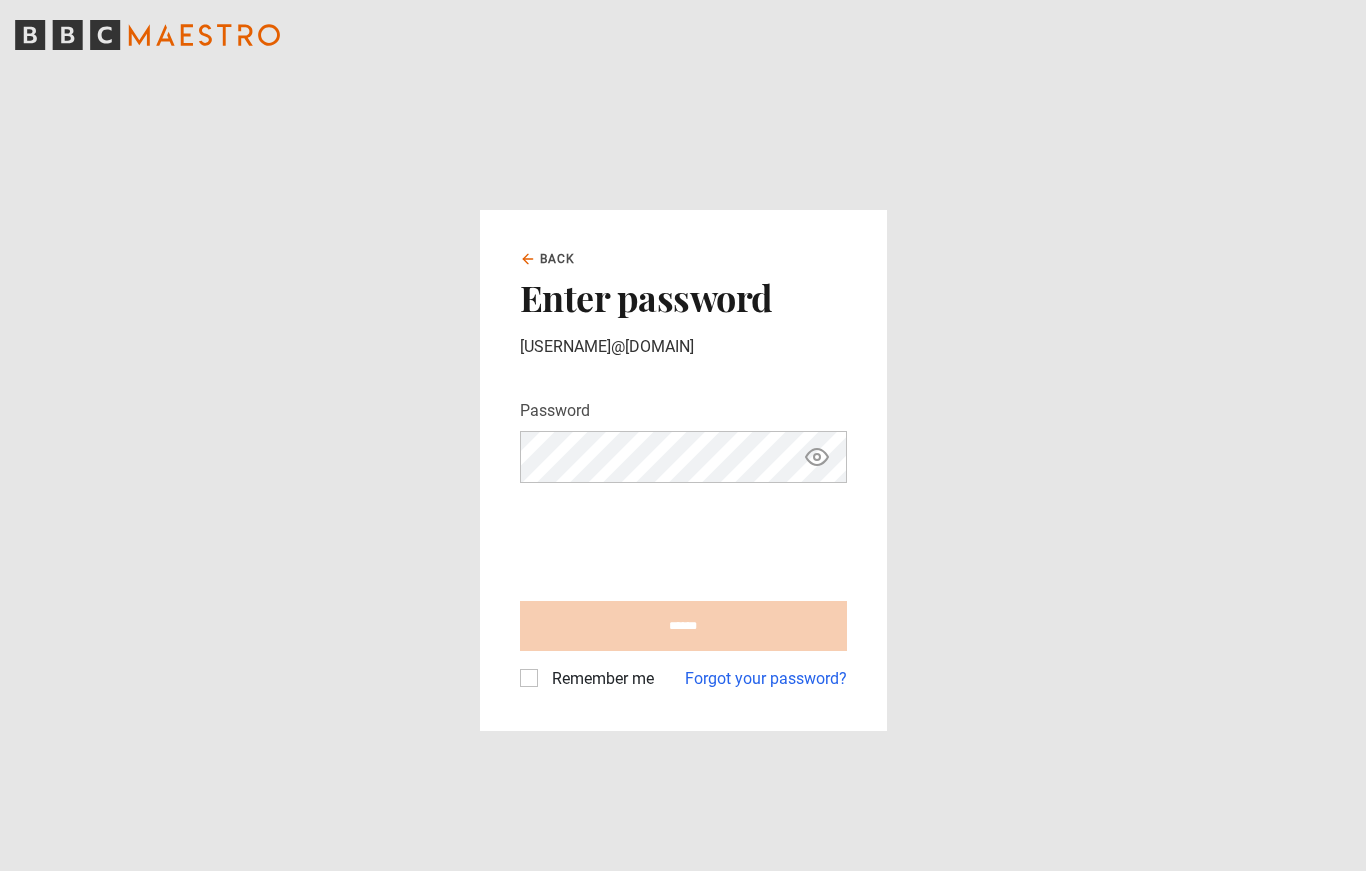 scroll, scrollTop: 0, scrollLeft: 0, axis: both 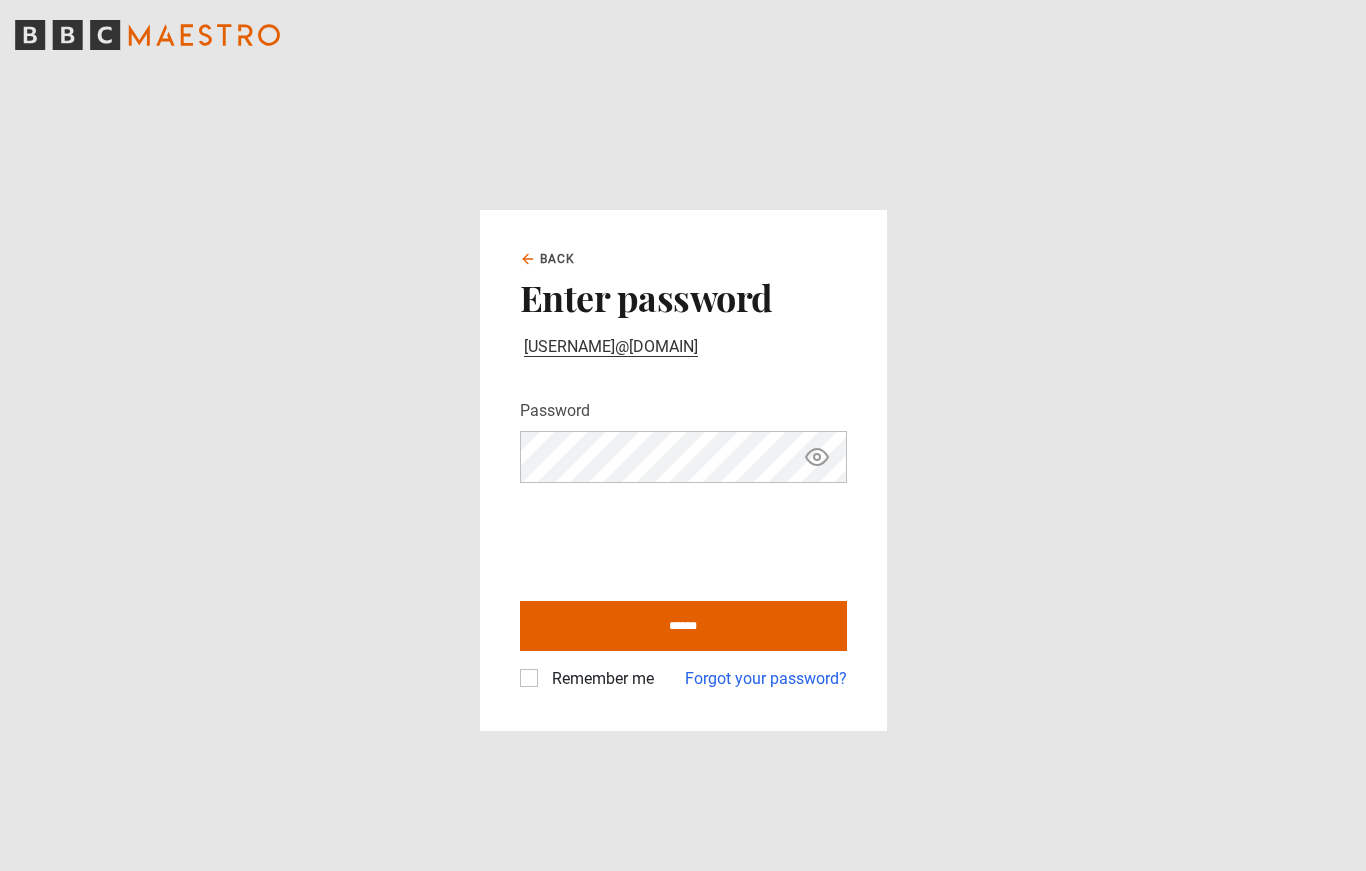 click on "Remember me" at bounding box center [599, 679] 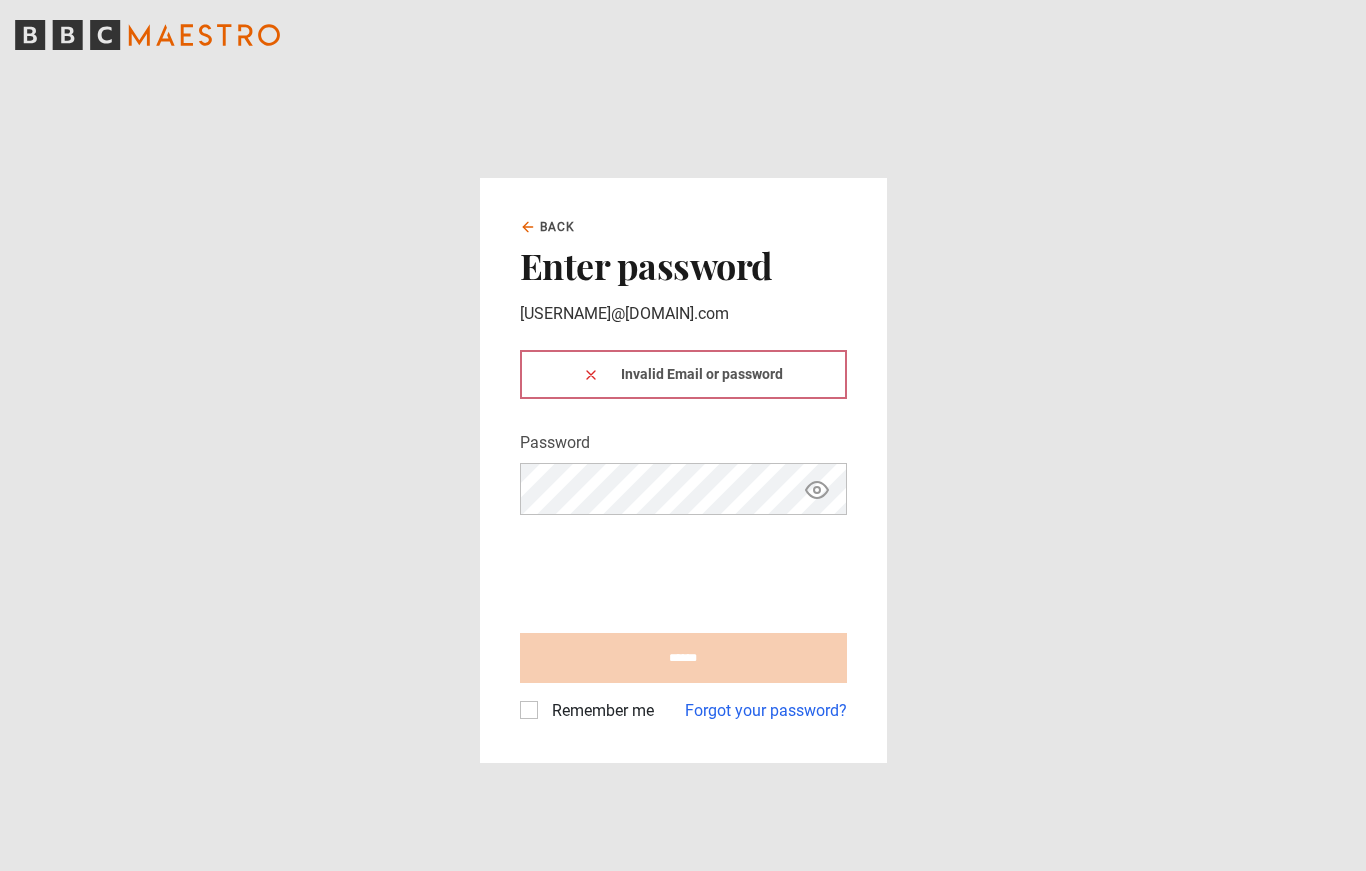 scroll, scrollTop: 0, scrollLeft: 0, axis: both 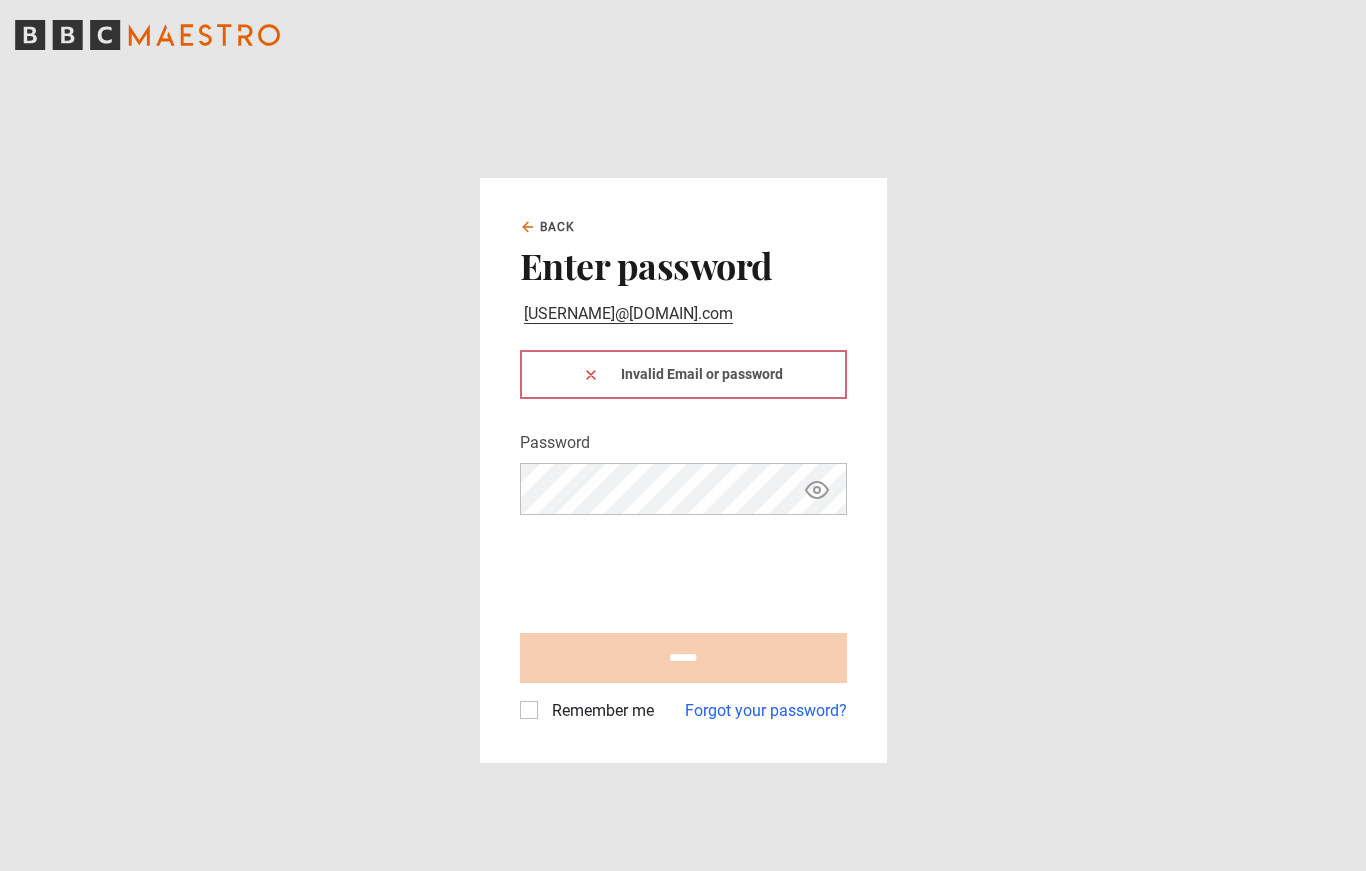 click on "Invalid Email or password" at bounding box center [683, 374] 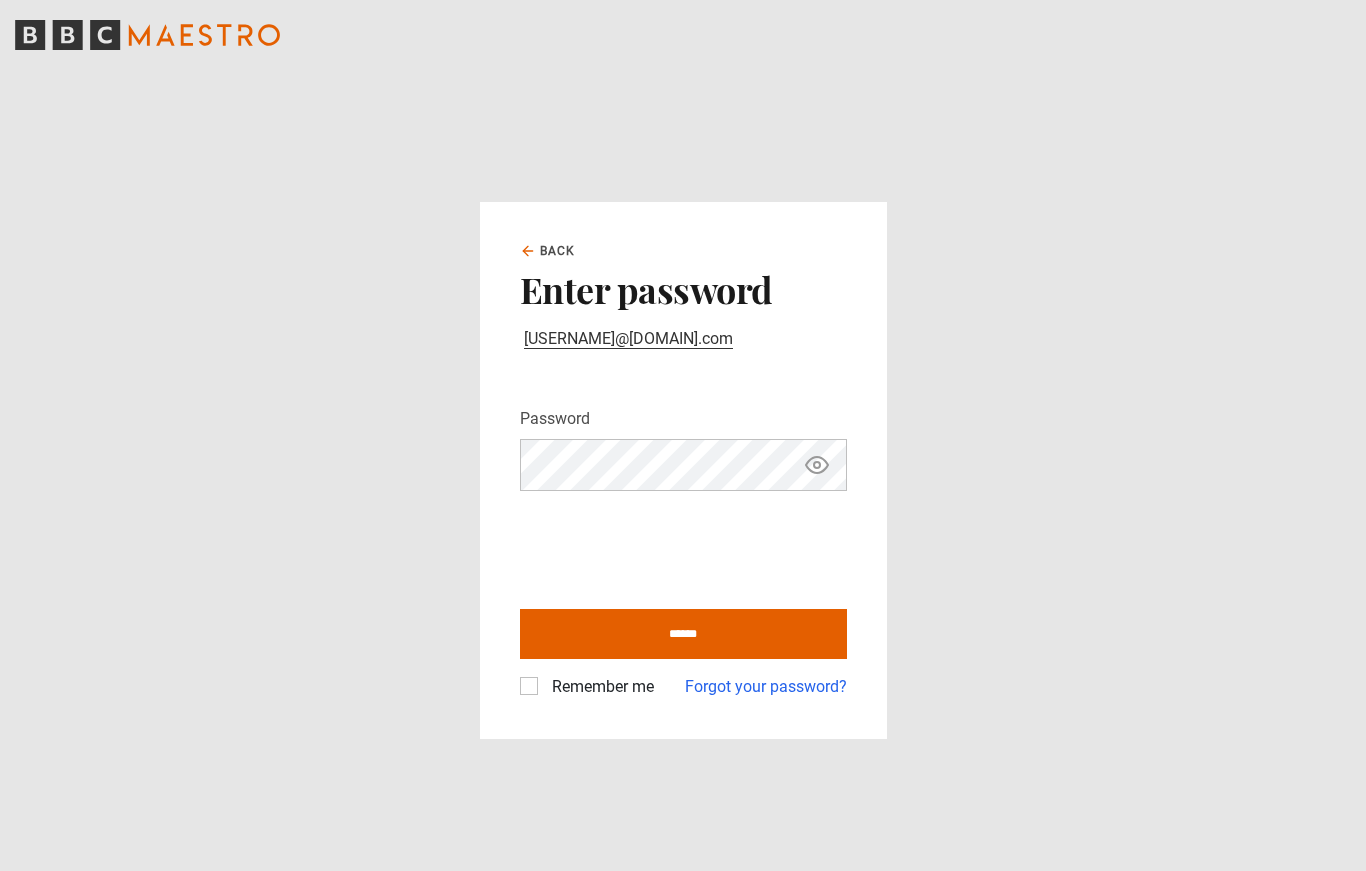 click on "******" at bounding box center [683, 634] 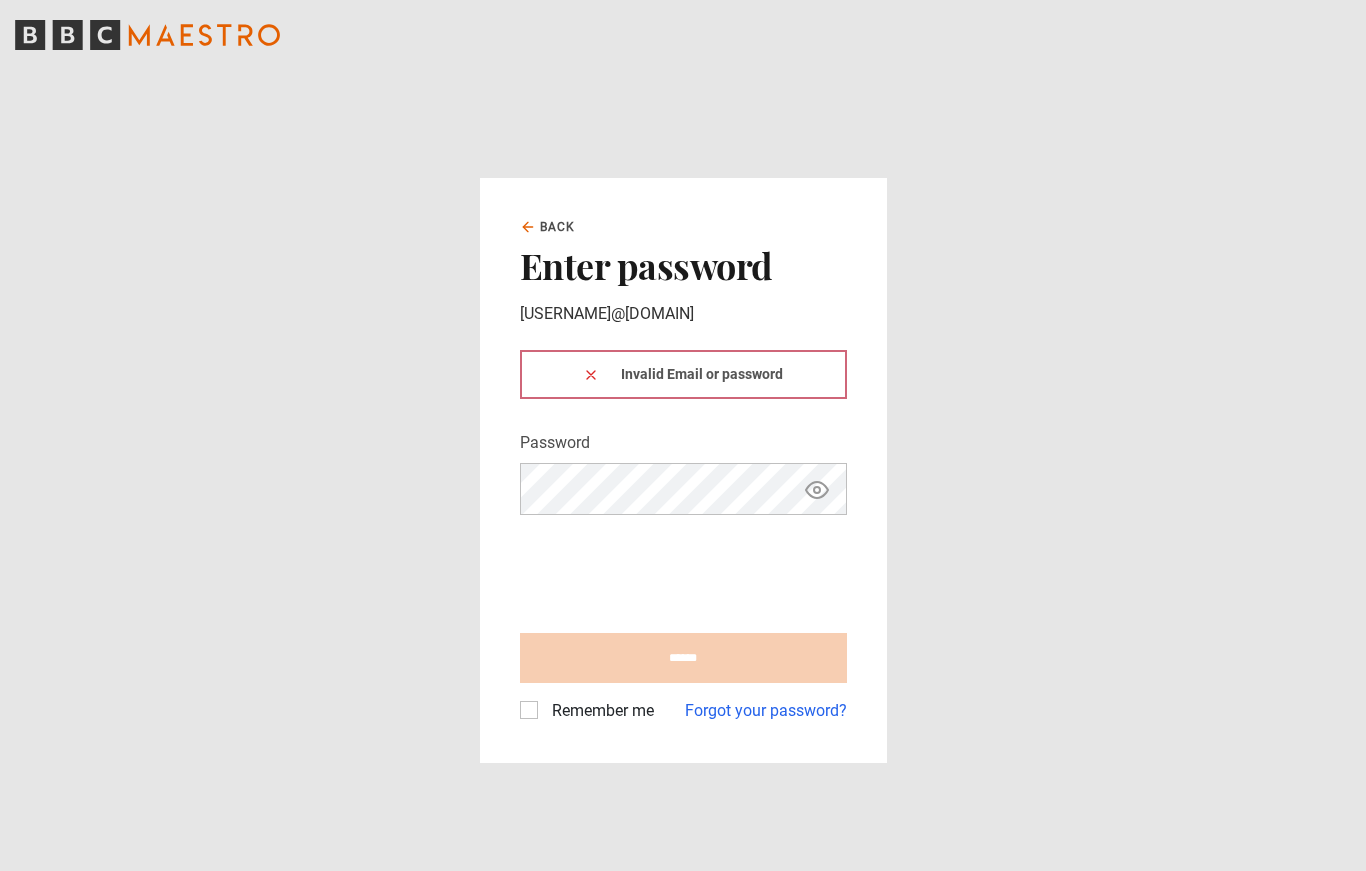 scroll, scrollTop: 0, scrollLeft: 0, axis: both 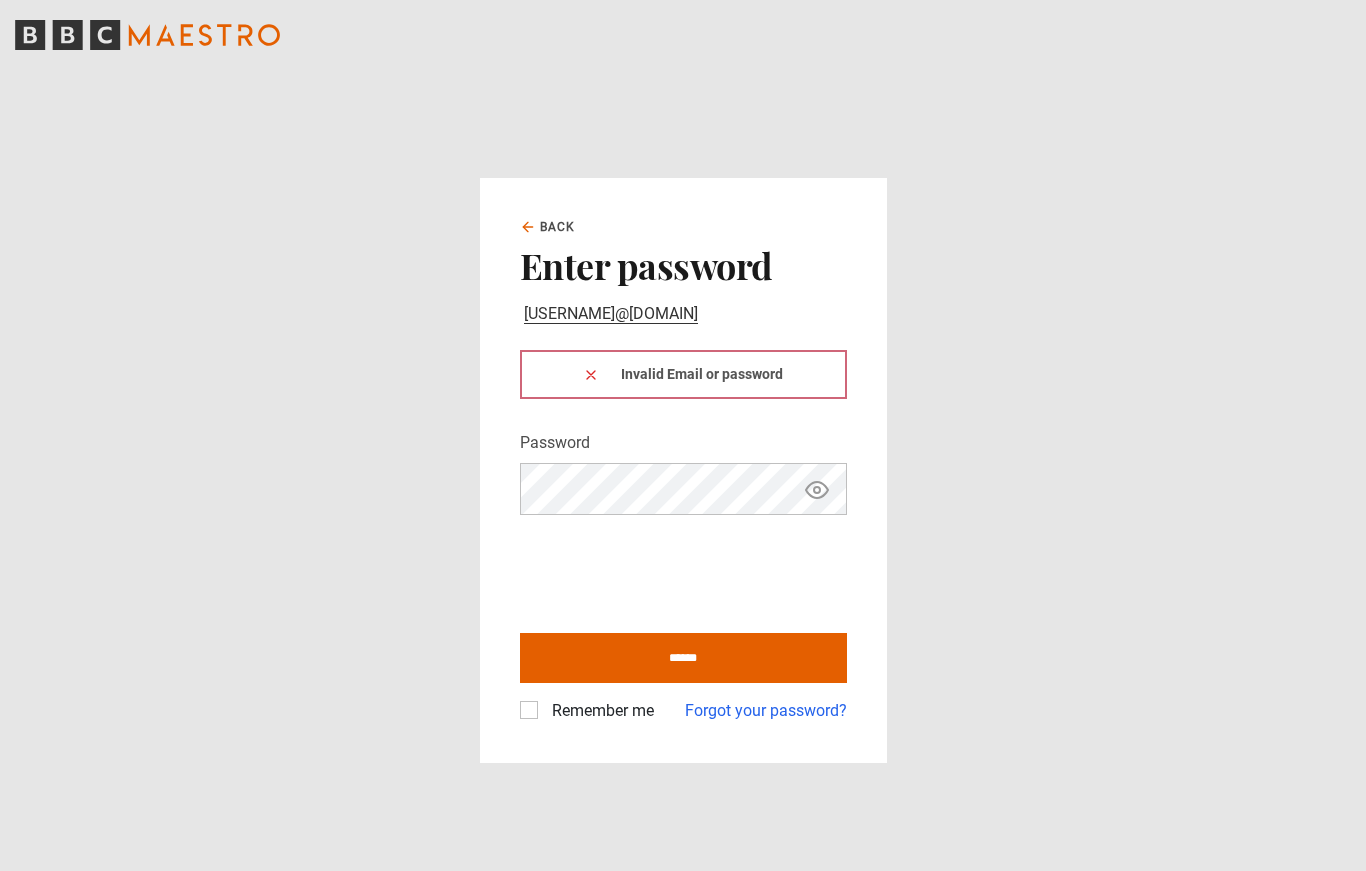 click on "******" at bounding box center (683, 658) 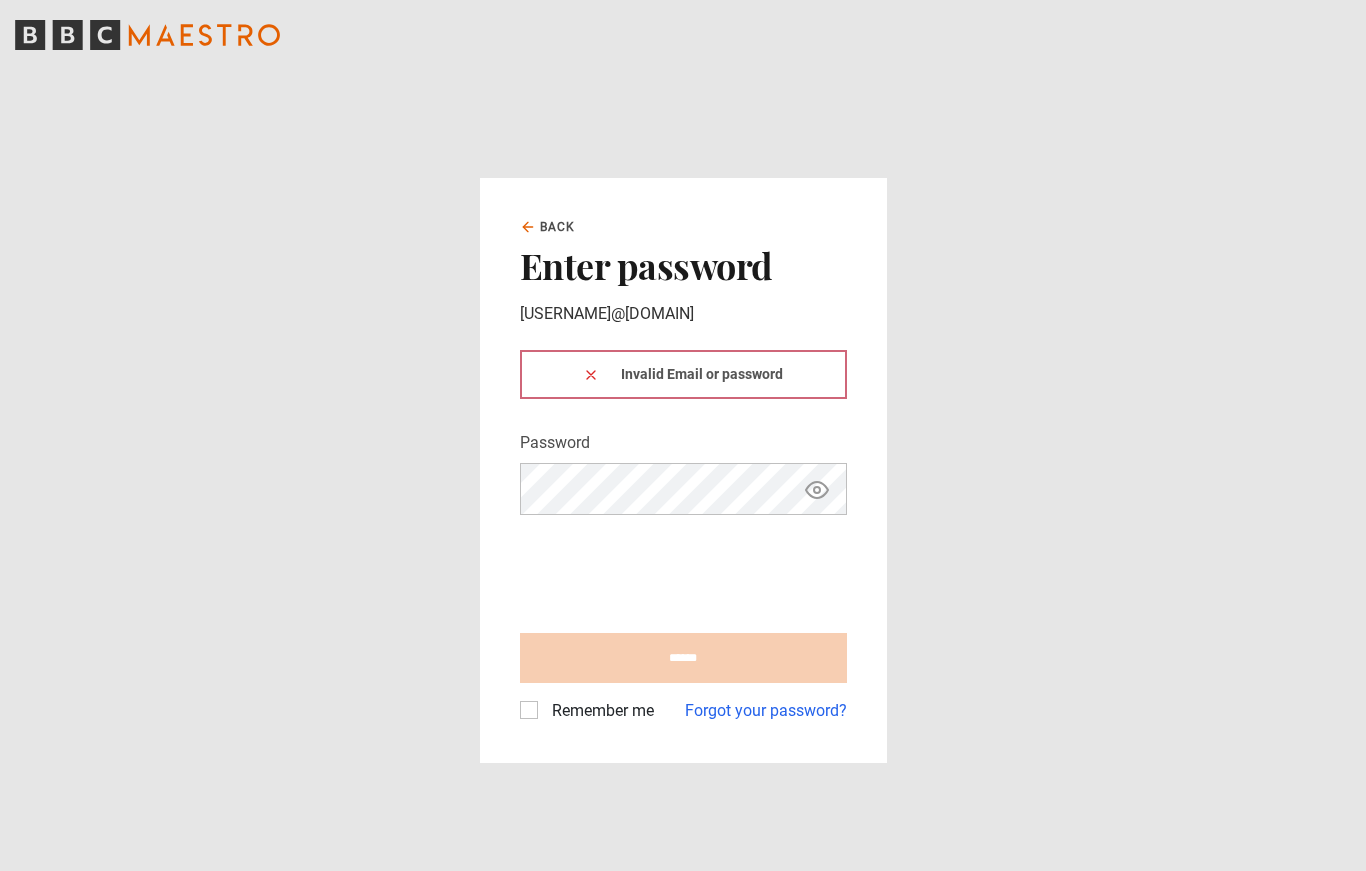 scroll, scrollTop: 0, scrollLeft: 0, axis: both 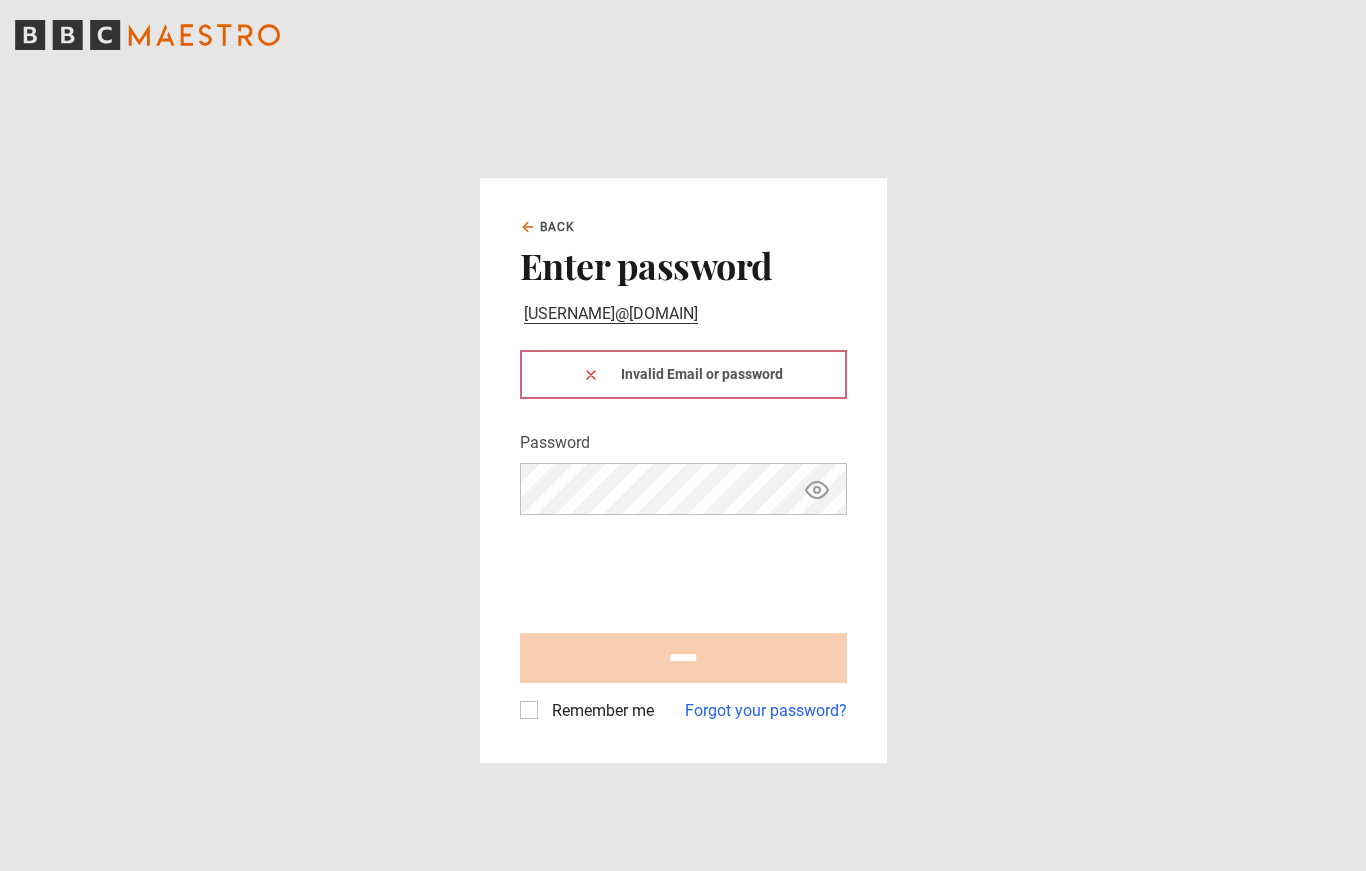 click on "Forgot your password?" at bounding box center (766, 711) 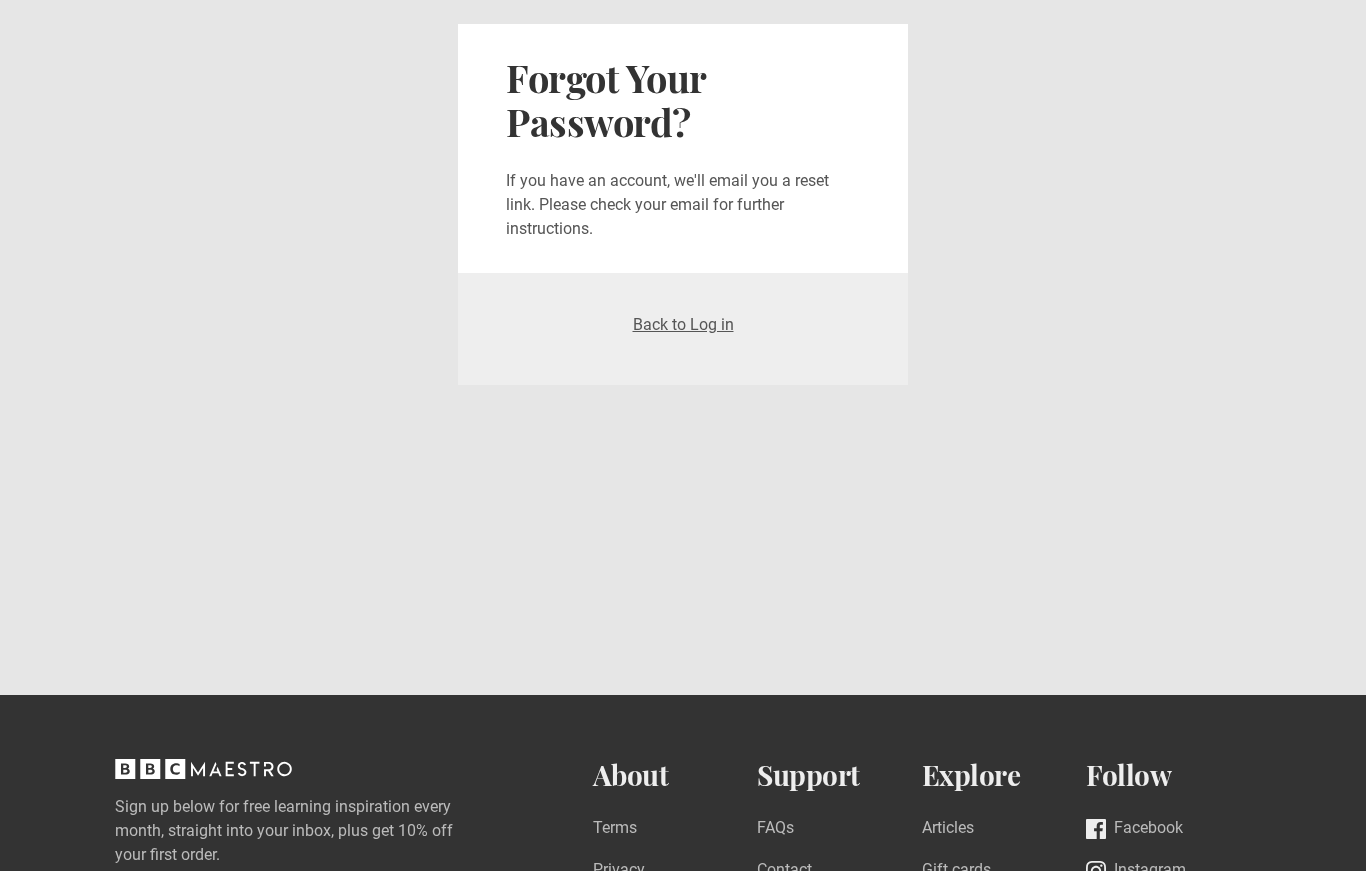 scroll, scrollTop: 0, scrollLeft: 0, axis: both 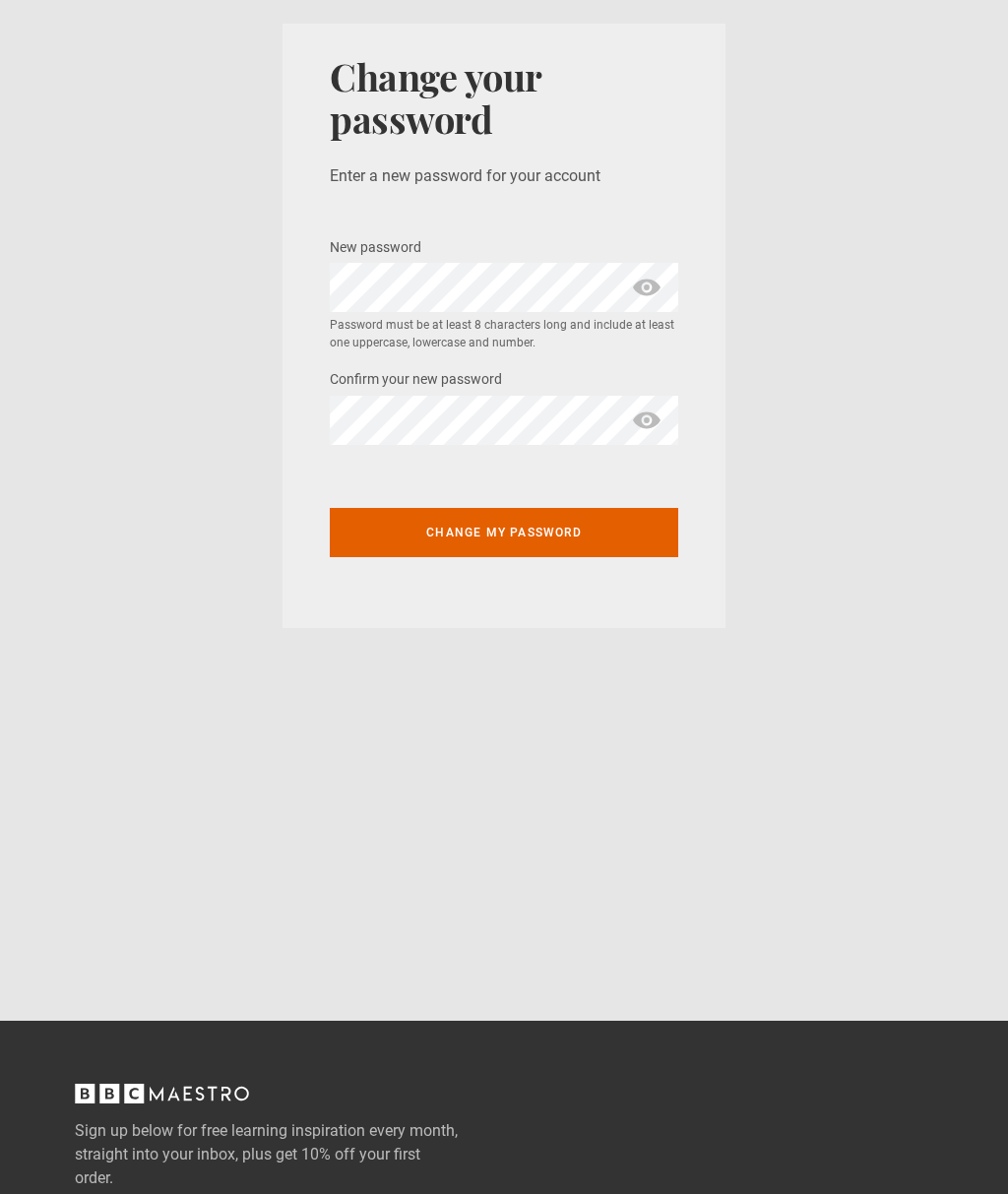 click on "Change my password" at bounding box center (504, 533) 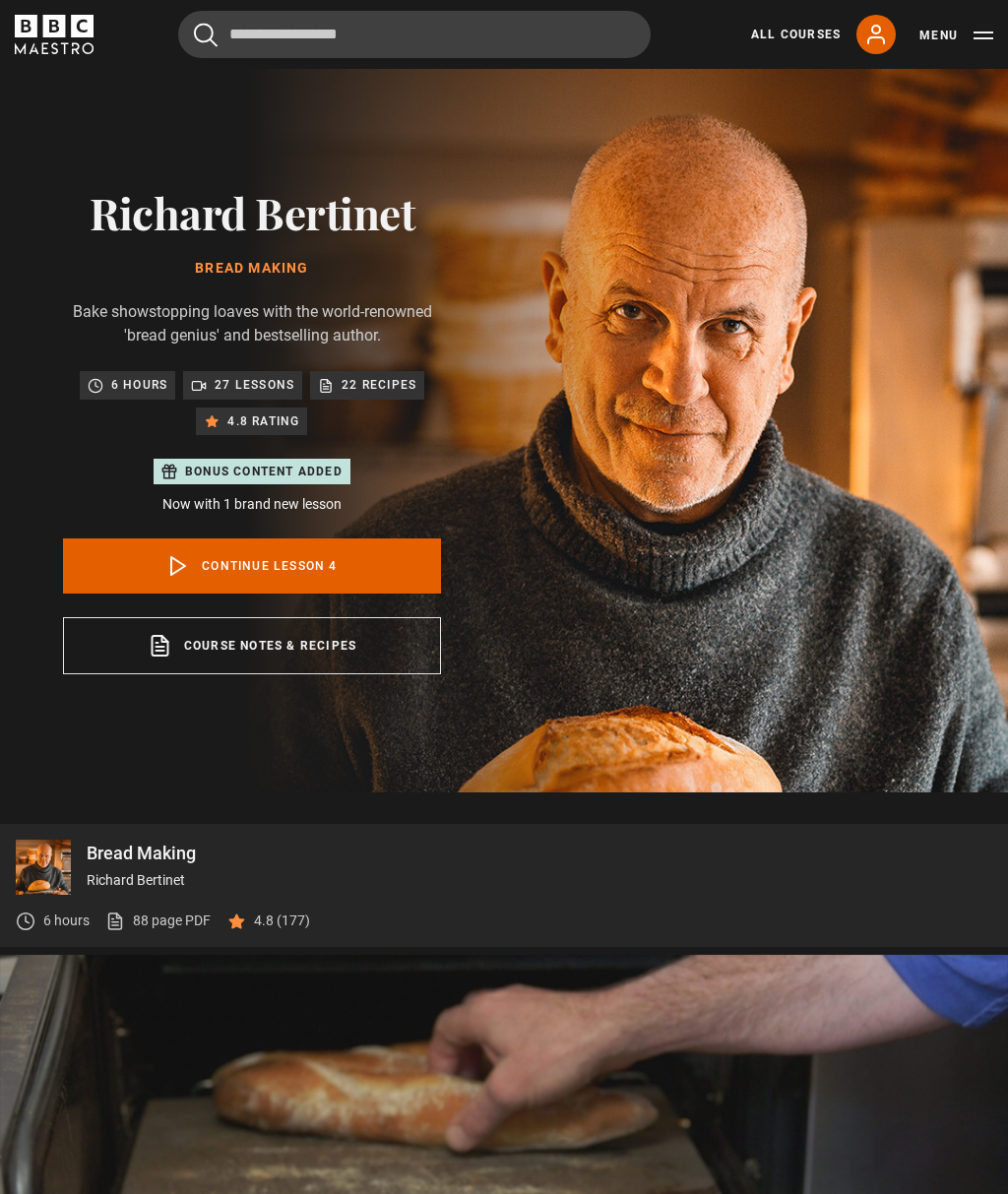 scroll, scrollTop: 790, scrollLeft: 0, axis: vertical 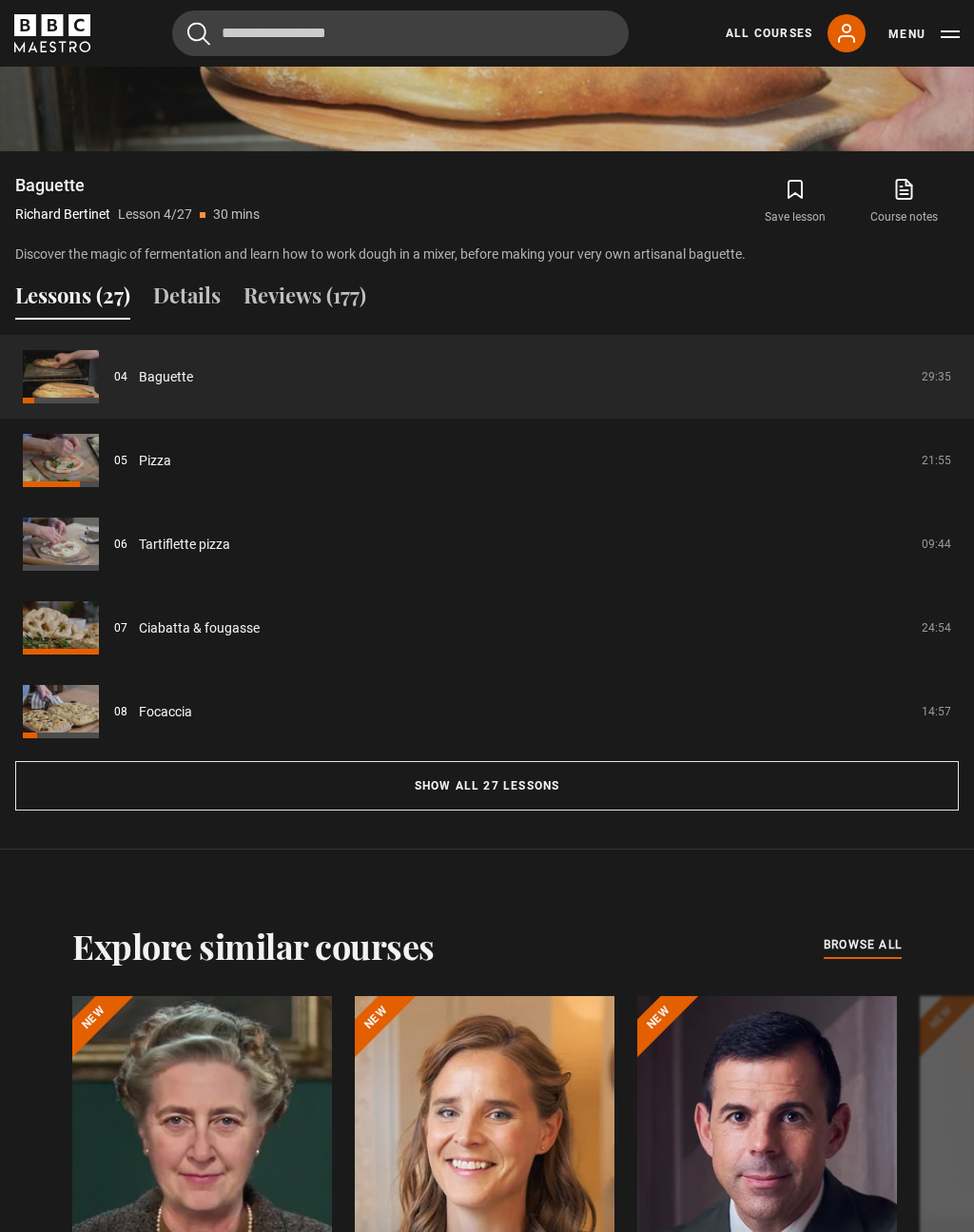 click on "Show all 27 lessons" at bounding box center (487, 786) 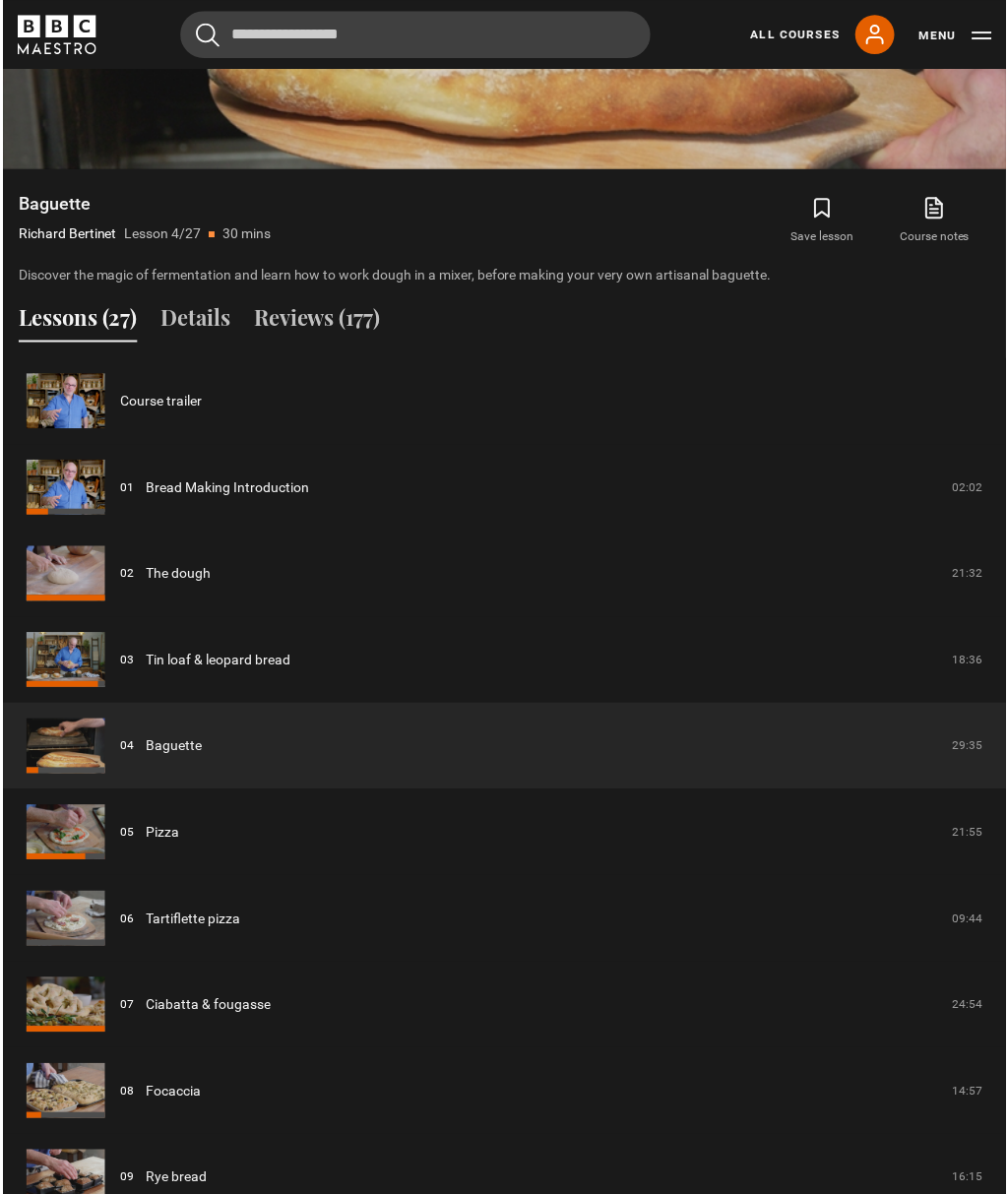 scroll, scrollTop: 1351, scrollLeft: 0, axis: vertical 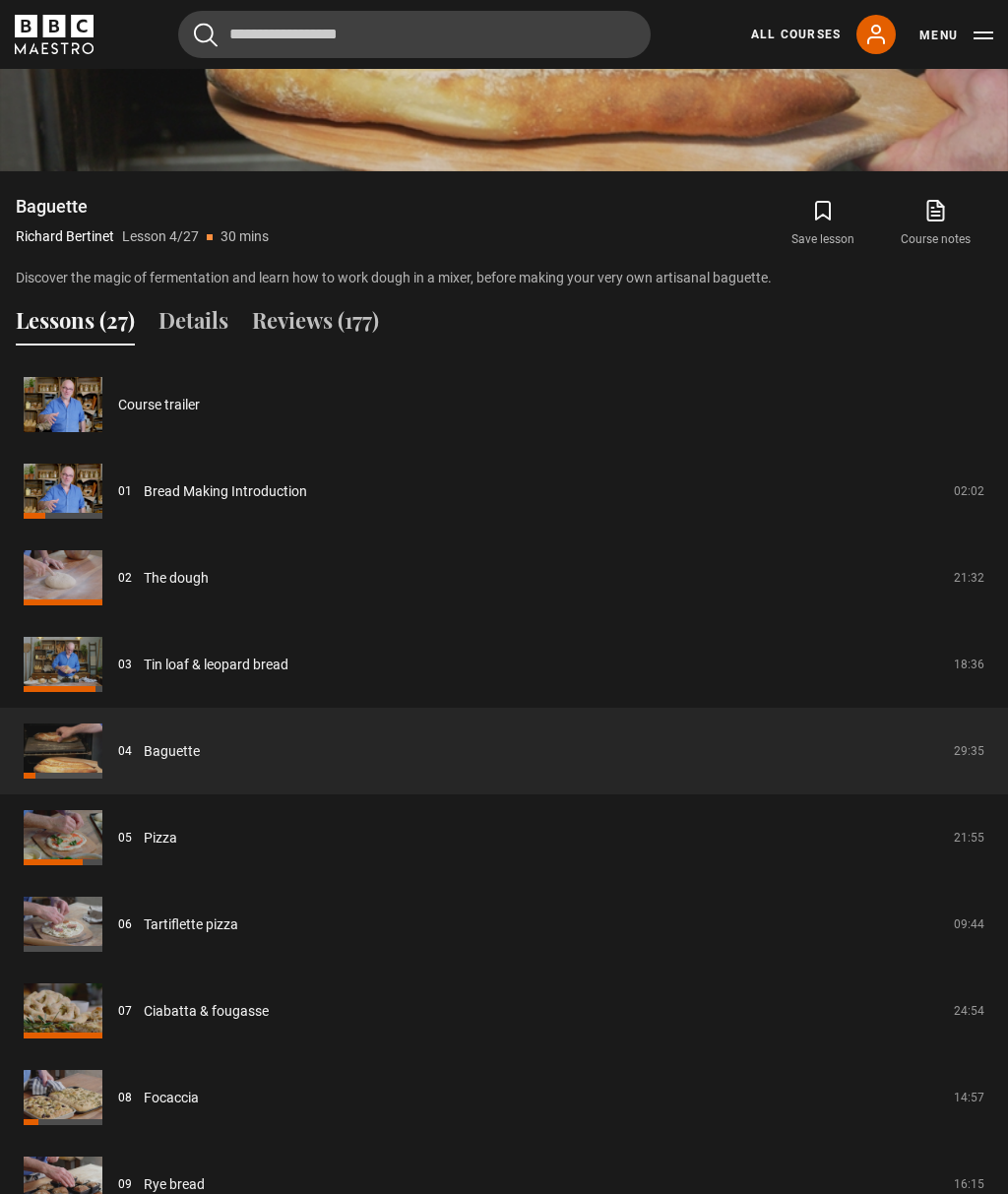 click on "The dough" at bounding box center [176, 578] 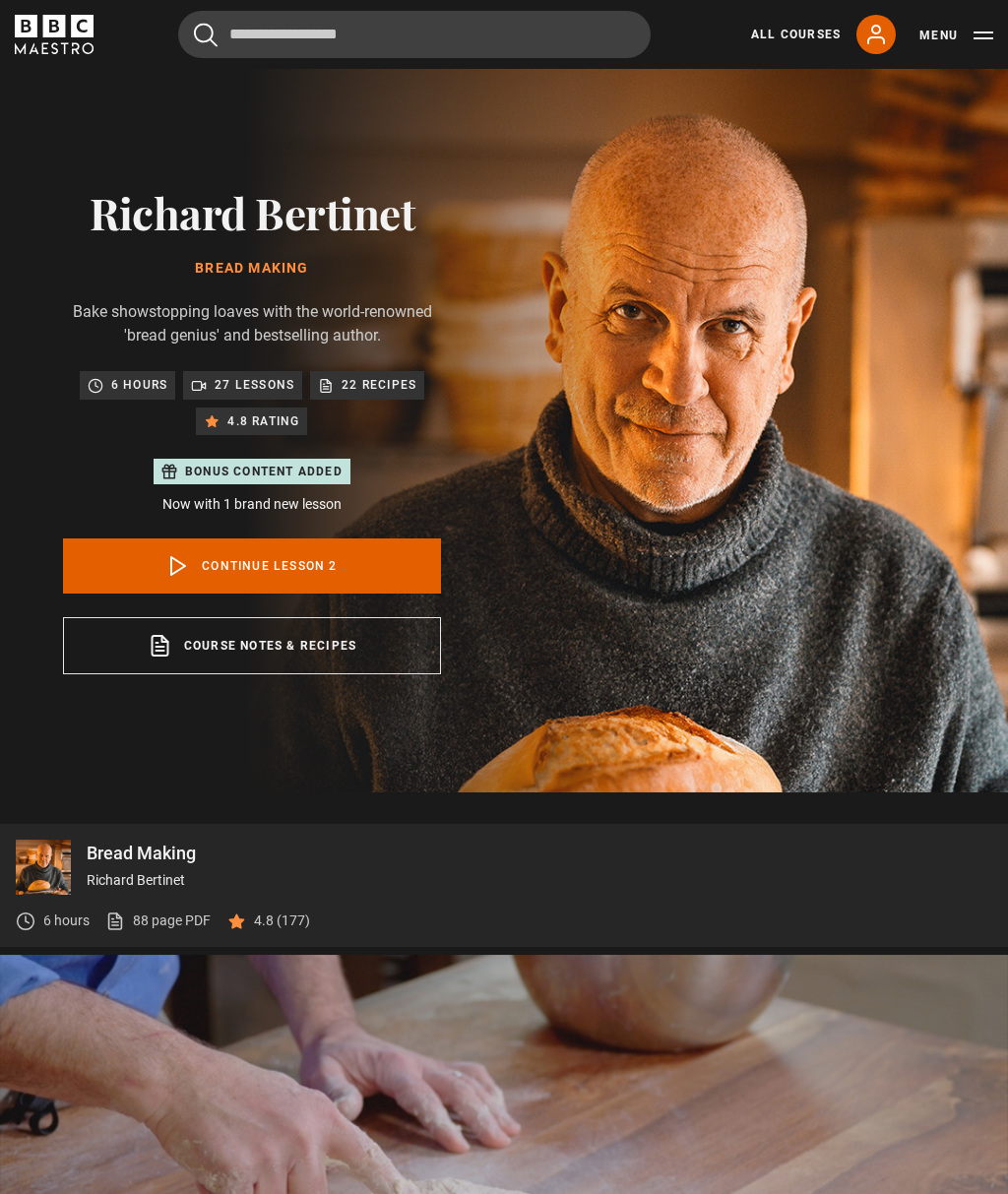scroll, scrollTop: 790, scrollLeft: 0, axis: vertical 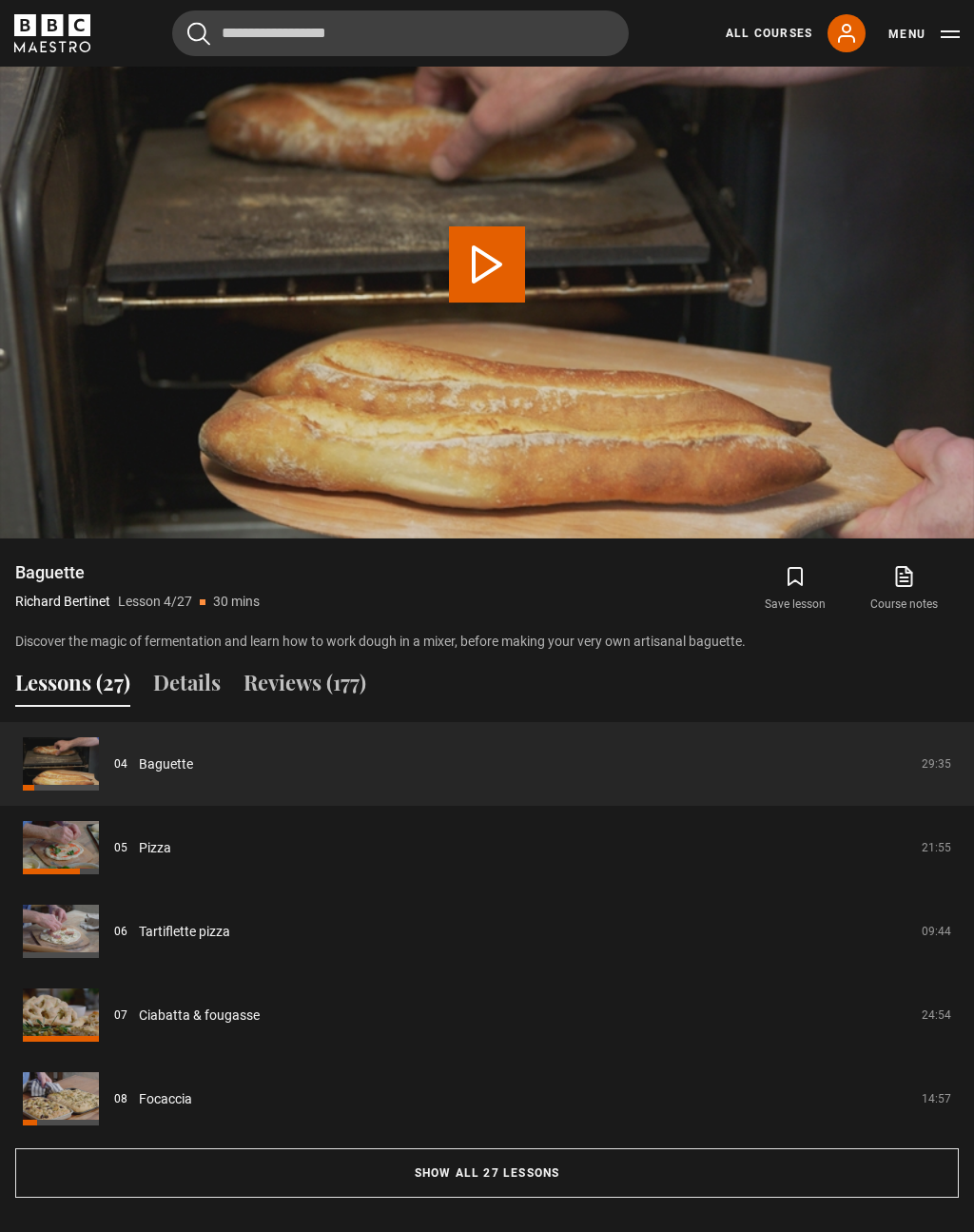 click on "Show all 27 lessons" at bounding box center (487, 1173) 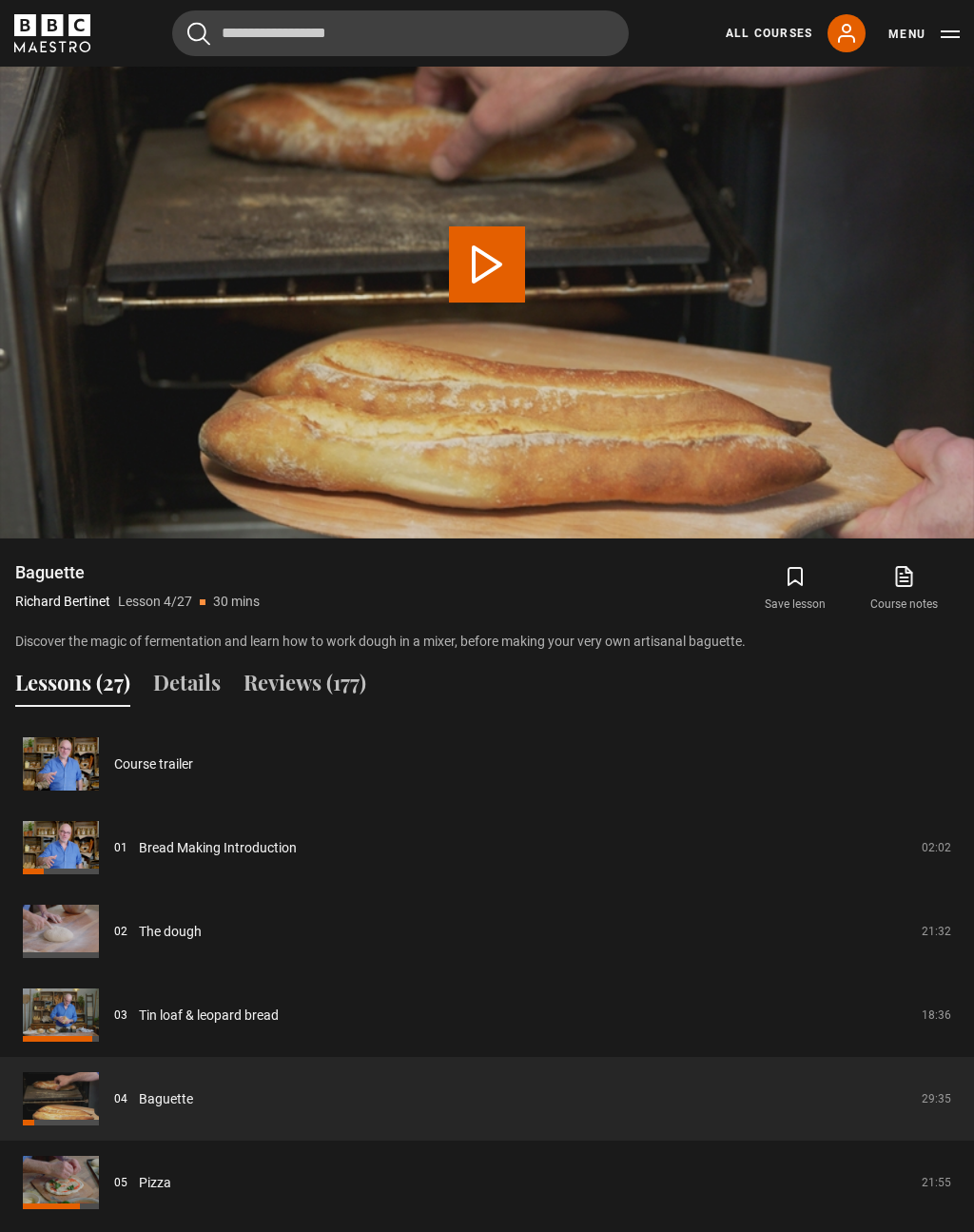 click on "The dough" at bounding box center [170, 931] 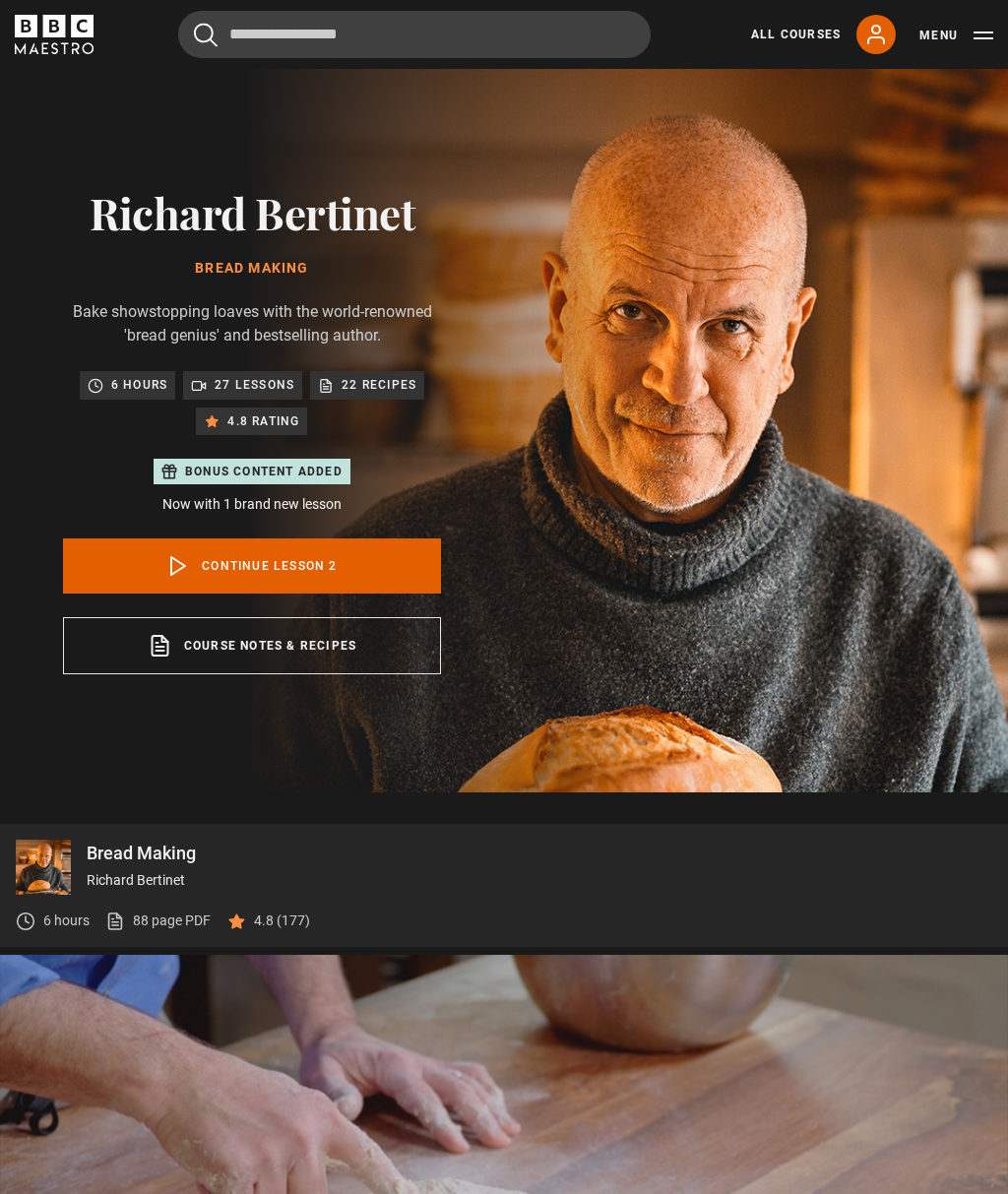 scroll, scrollTop: 790, scrollLeft: 0, axis: vertical 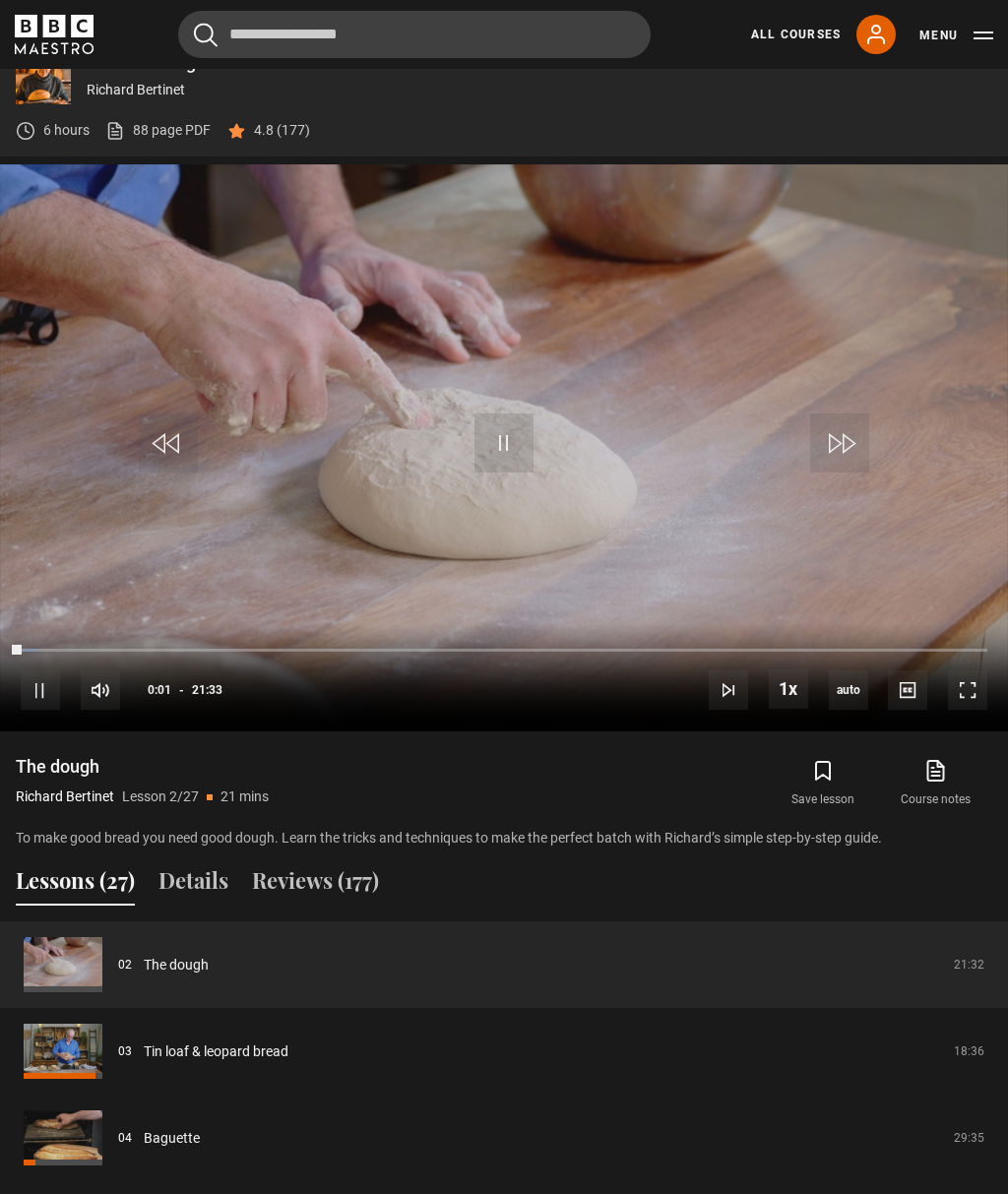 click at bounding box center [504, 443] 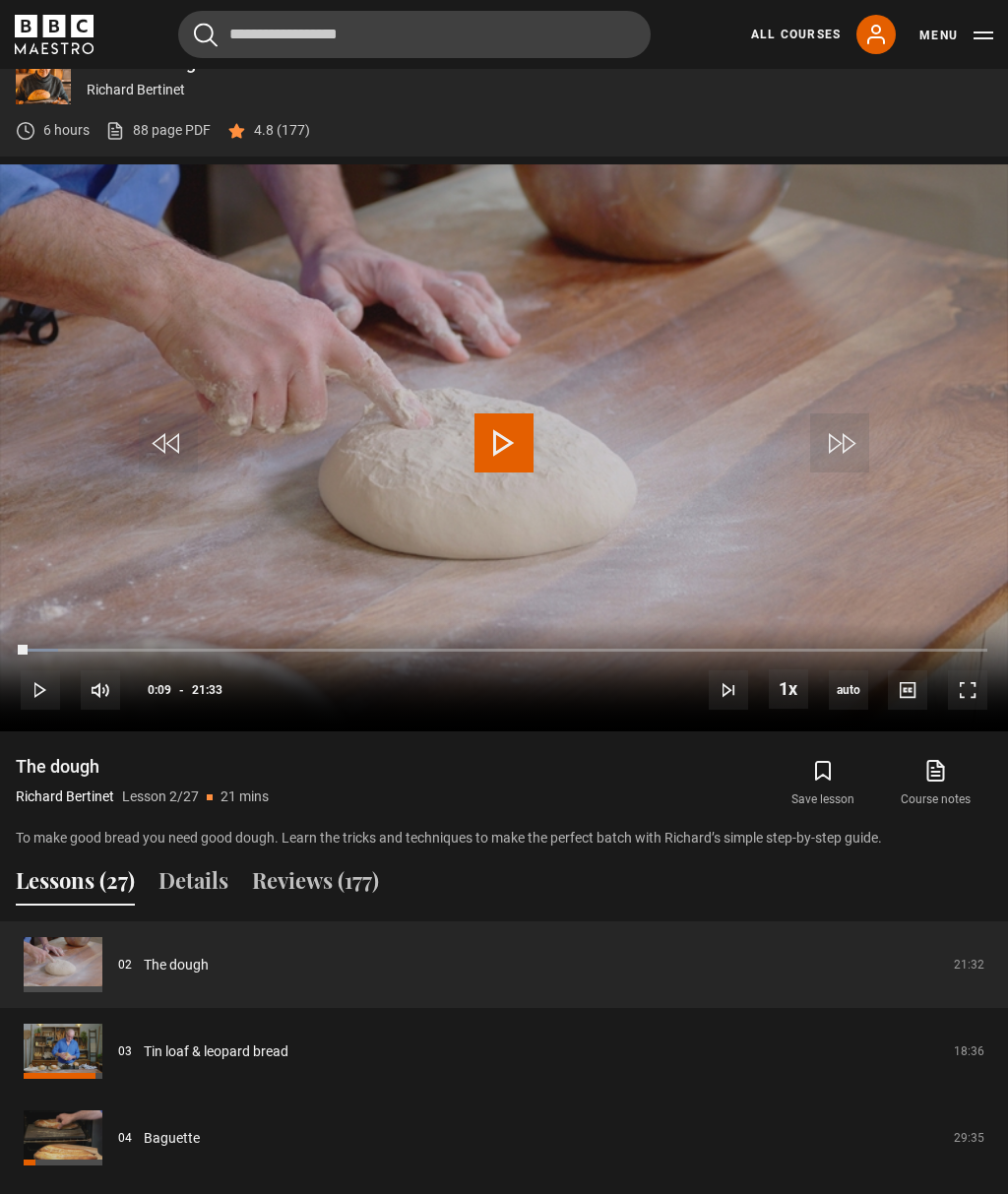 click 